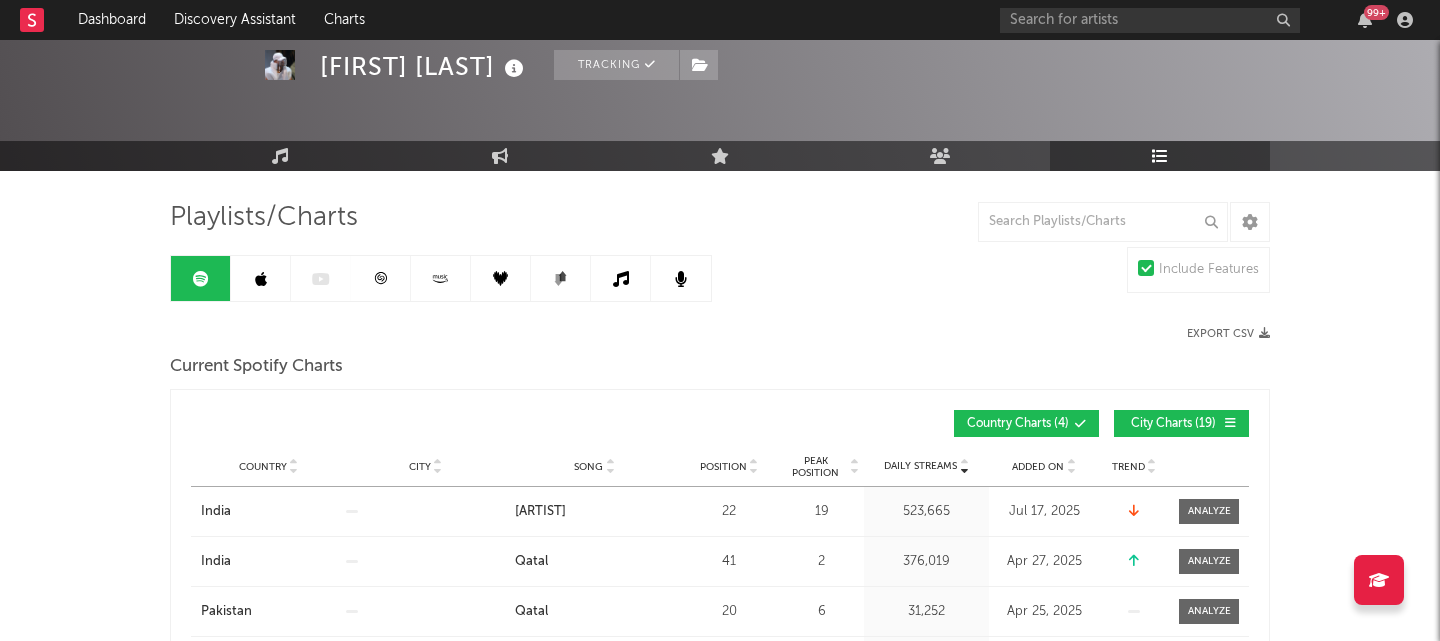 scroll, scrollTop: 52, scrollLeft: 0, axis: vertical 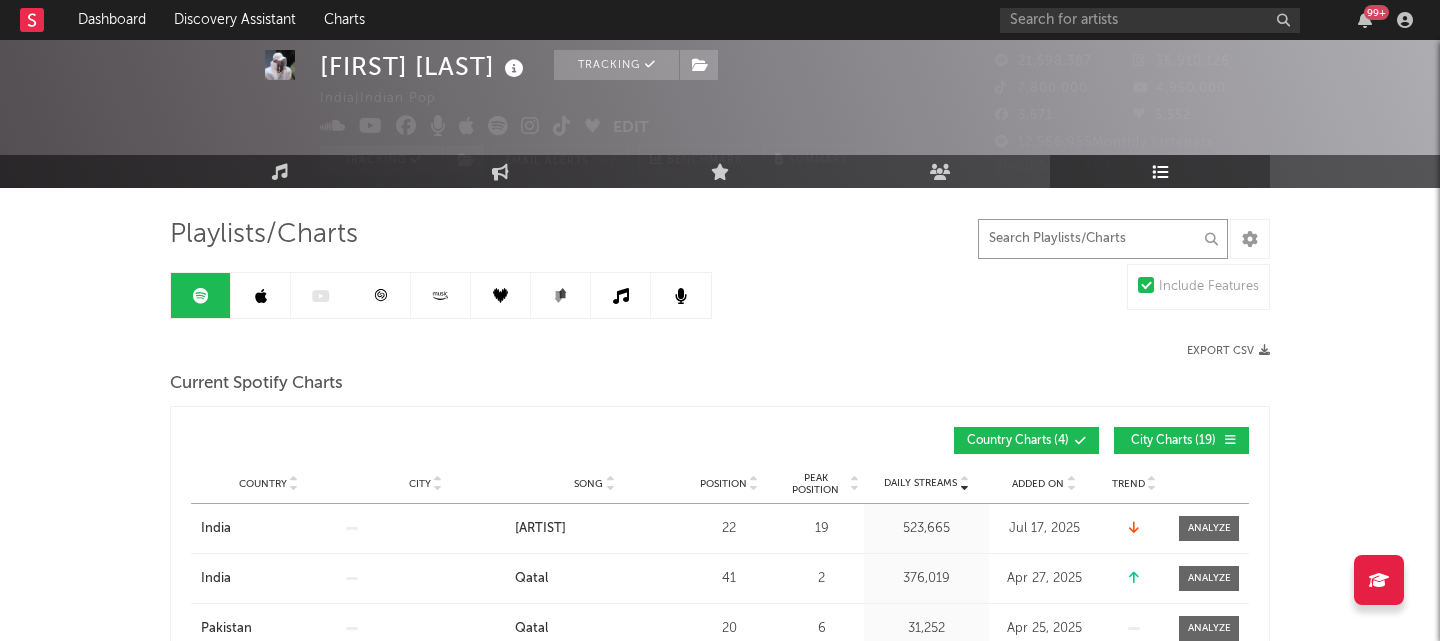 click at bounding box center [1103, 239] 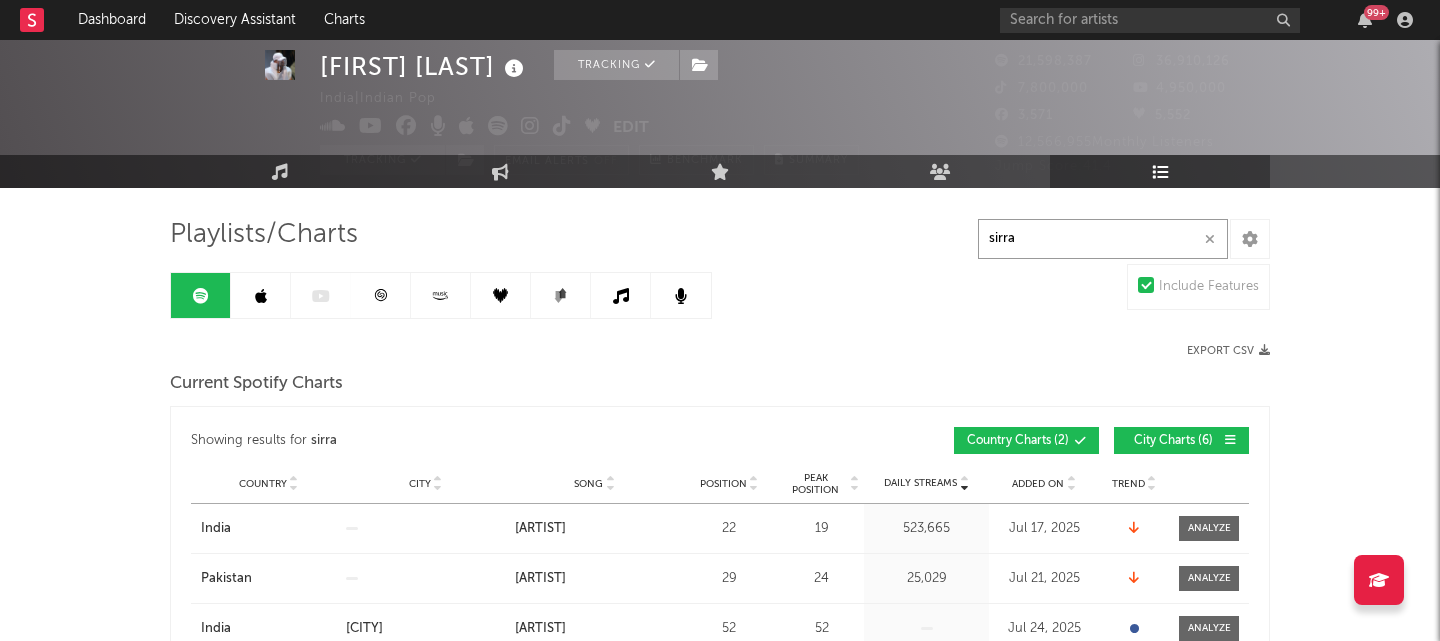 type on "sirra" 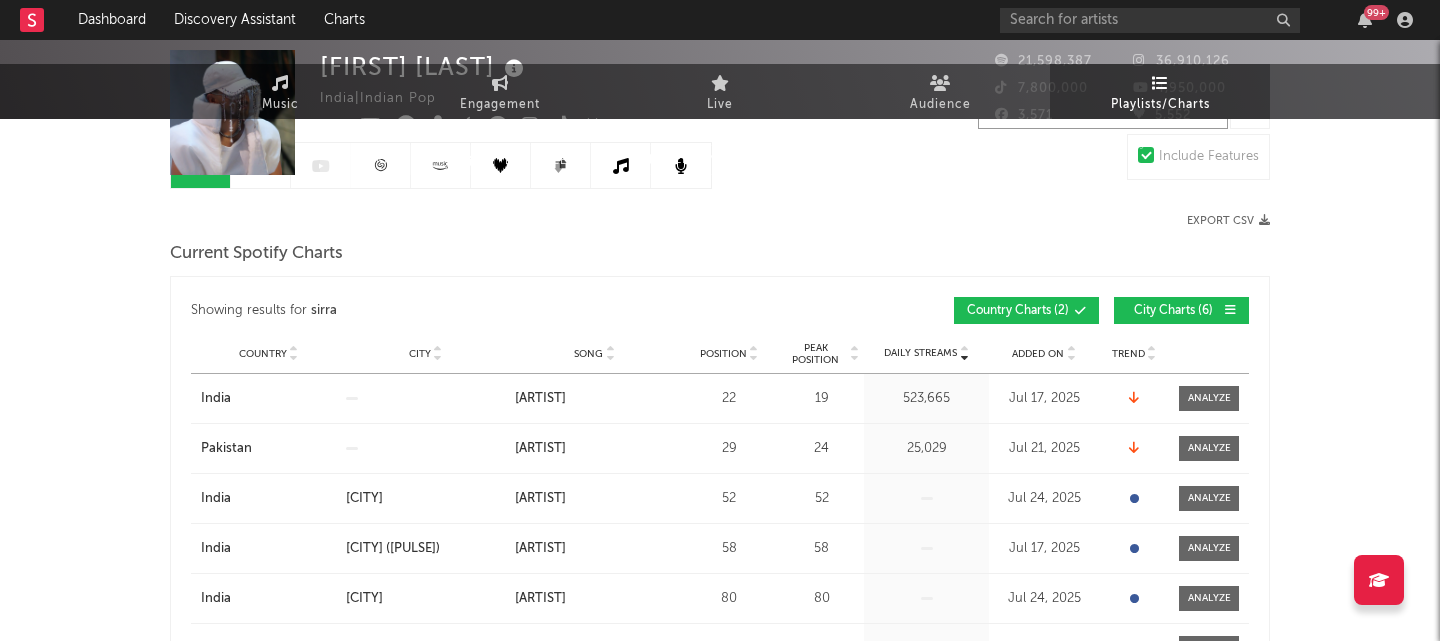 scroll, scrollTop: 0, scrollLeft: 0, axis: both 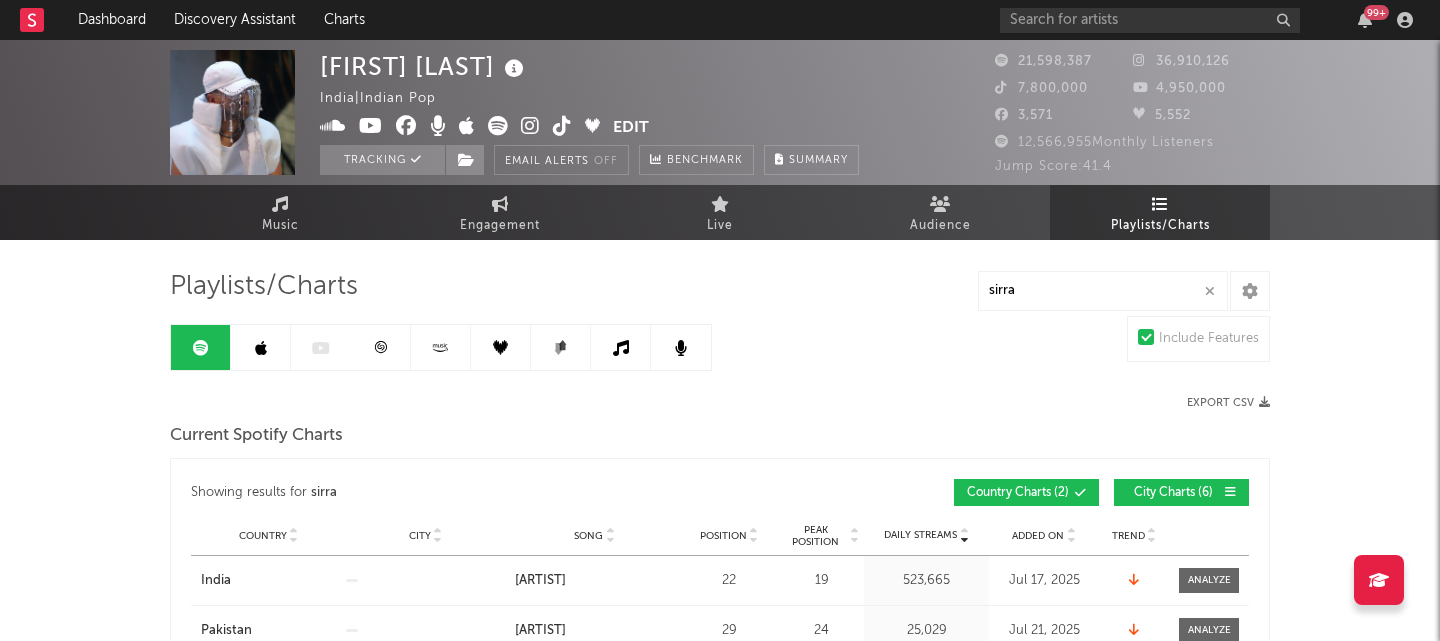 click 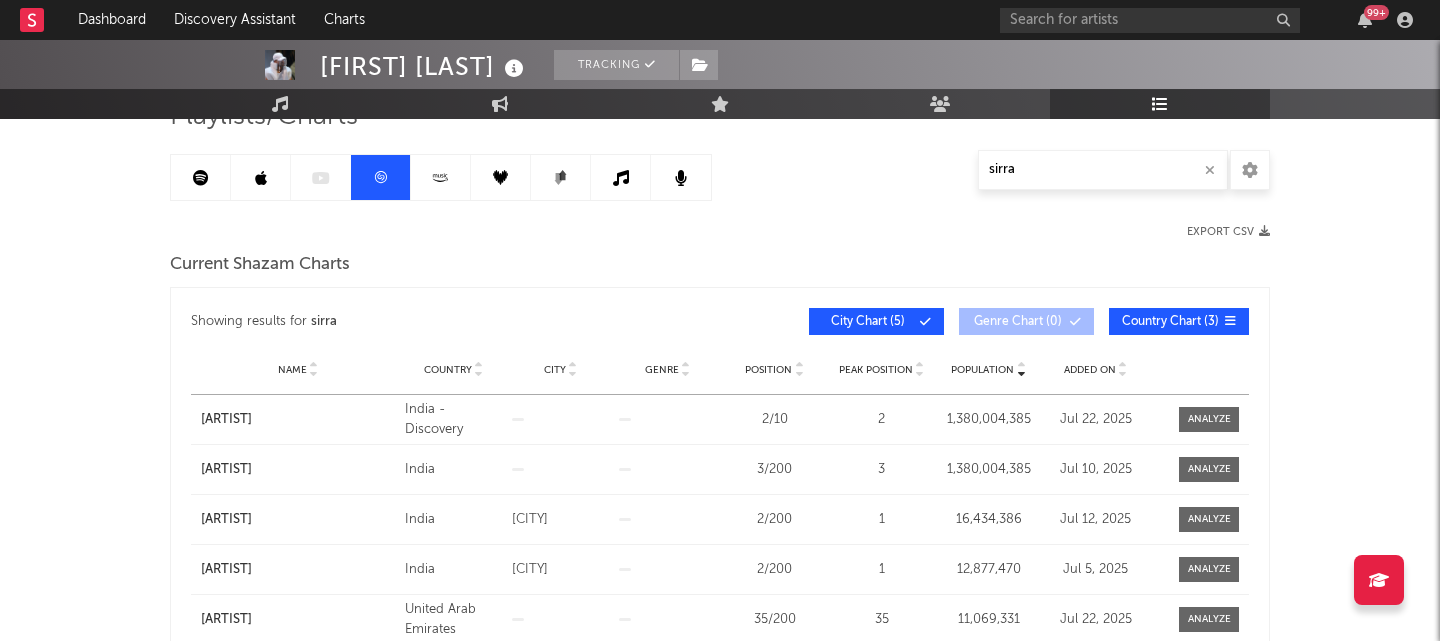 scroll, scrollTop: 128, scrollLeft: 0, axis: vertical 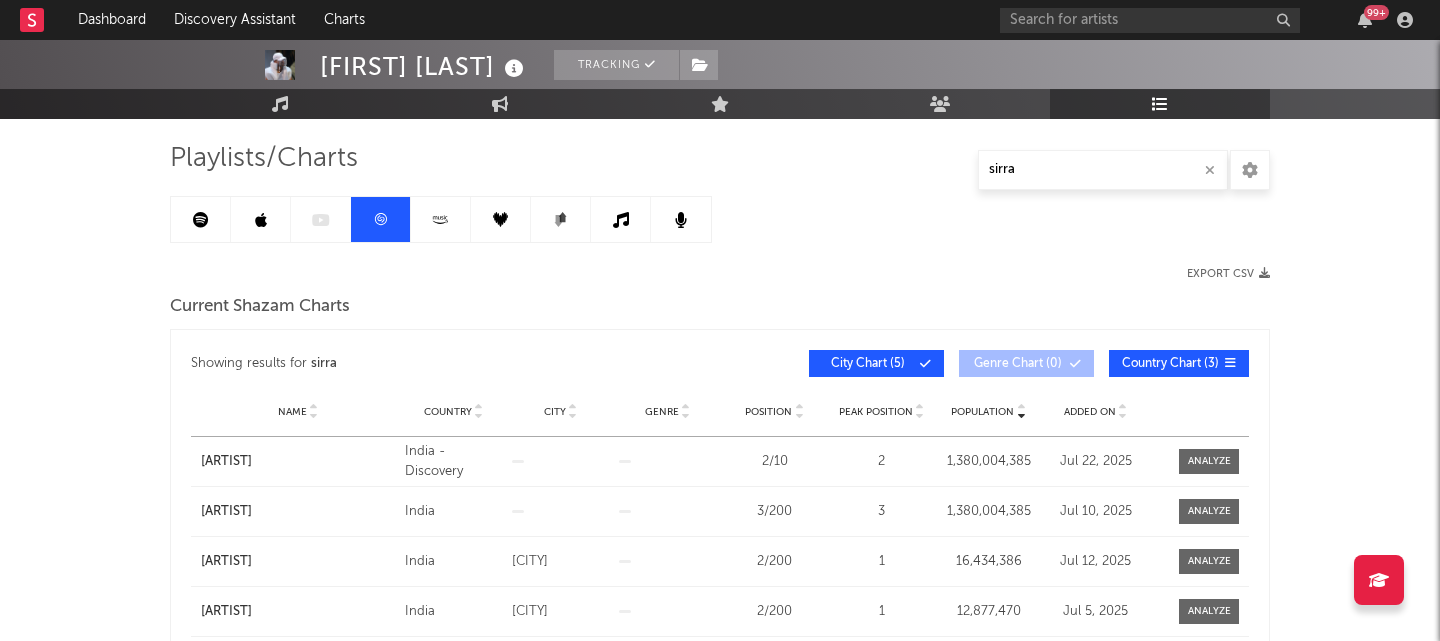 click at bounding box center (441, 219) 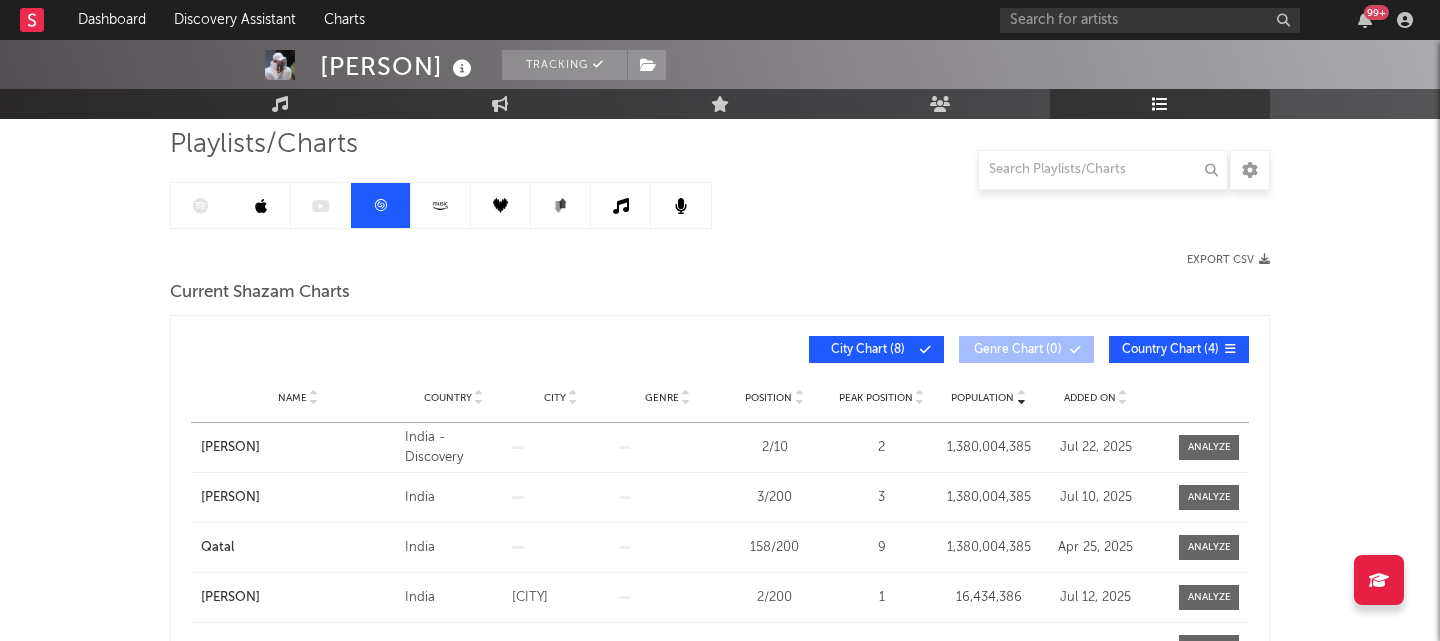 scroll, scrollTop: 0, scrollLeft: 0, axis: both 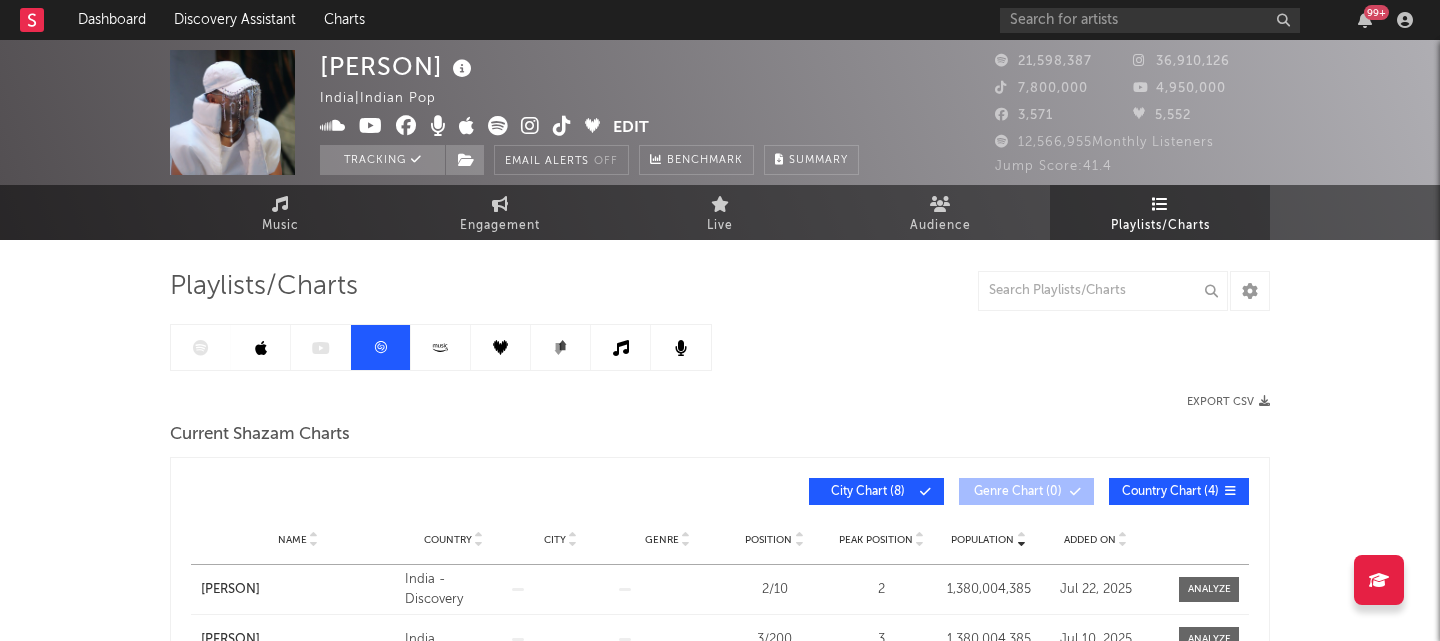 click at bounding box center [261, 347] 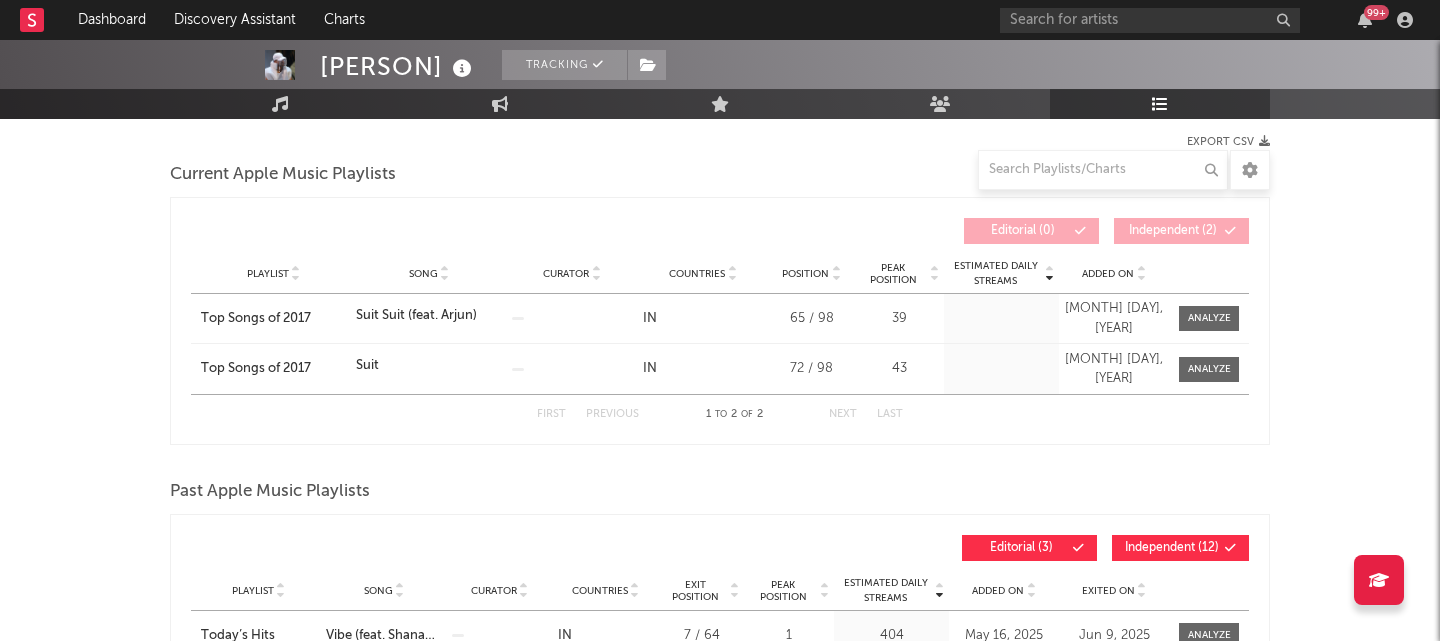 scroll, scrollTop: 0, scrollLeft: 0, axis: both 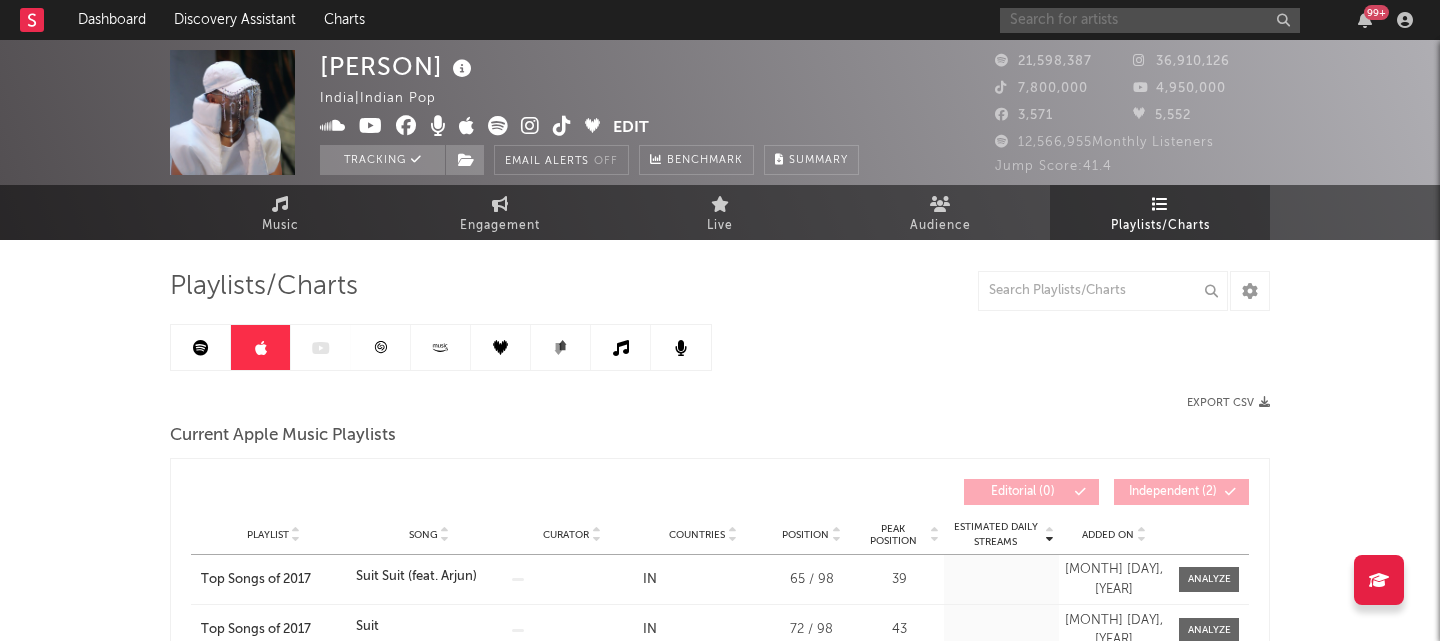 click at bounding box center (1150, 20) 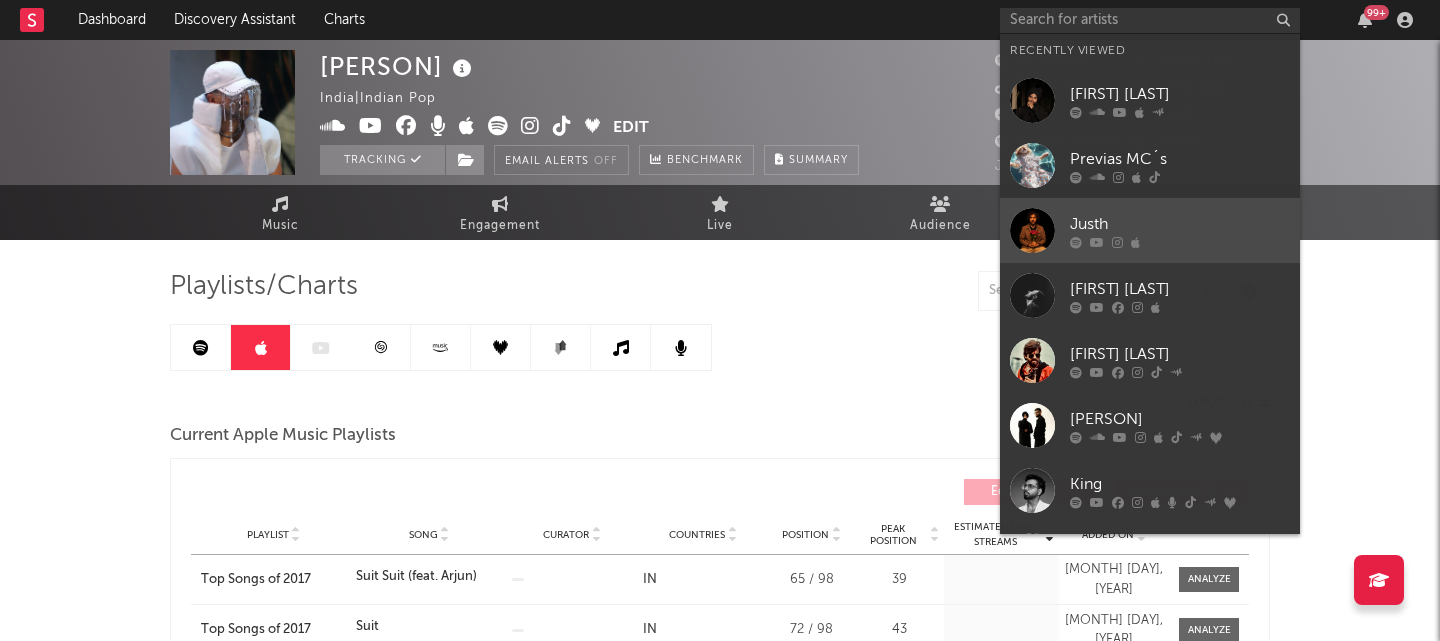 click on "Justh" at bounding box center (1150, 230) 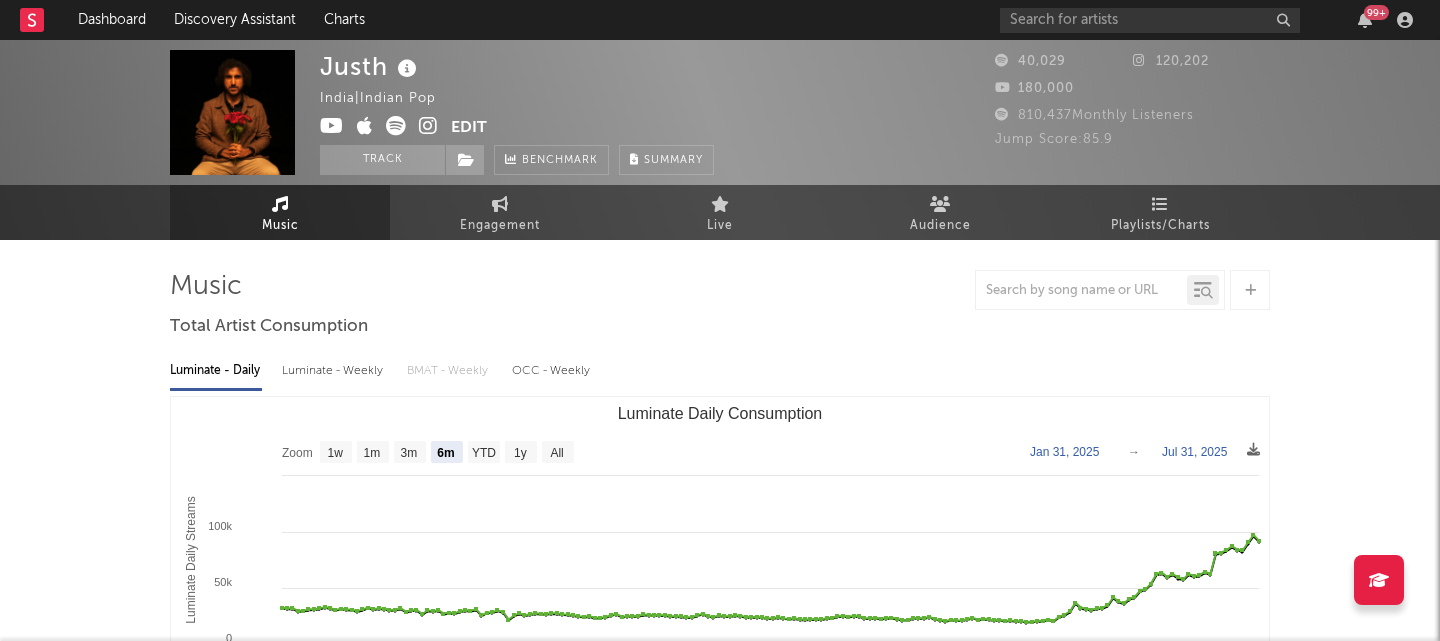 select on "6m" 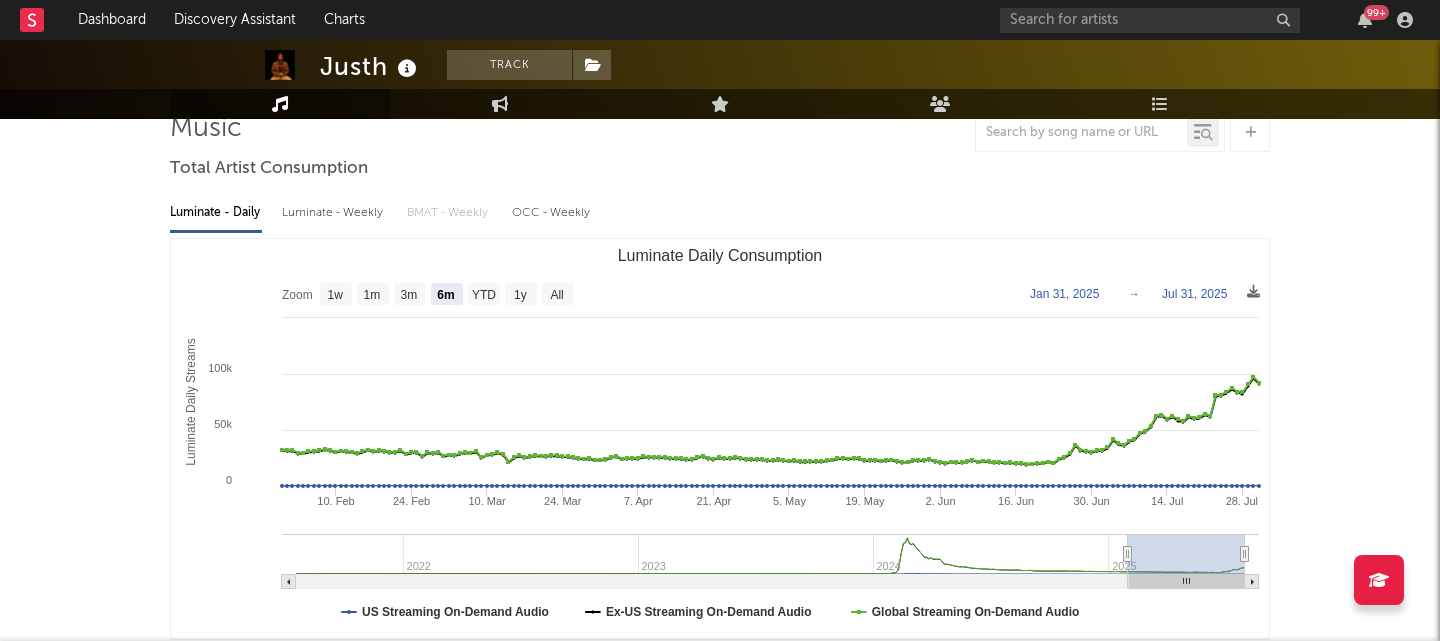 scroll, scrollTop: 0, scrollLeft: 0, axis: both 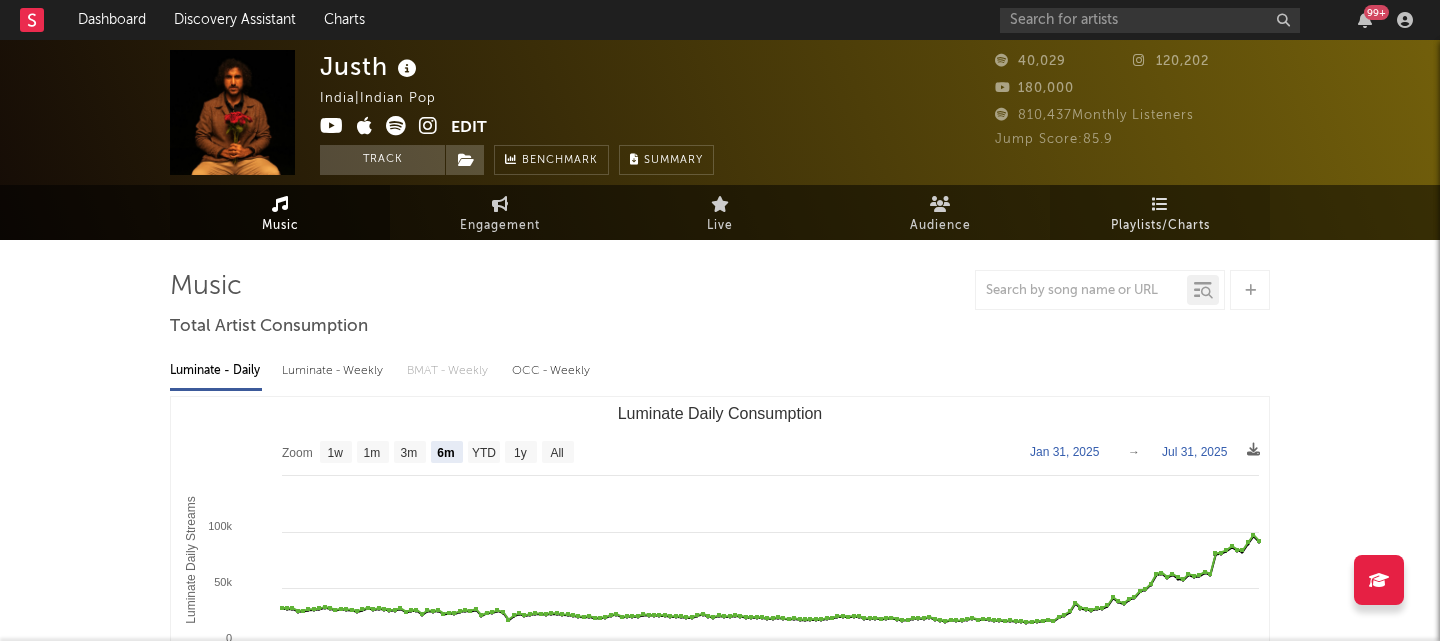 click on "Playlists/Charts" at bounding box center [1160, 212] 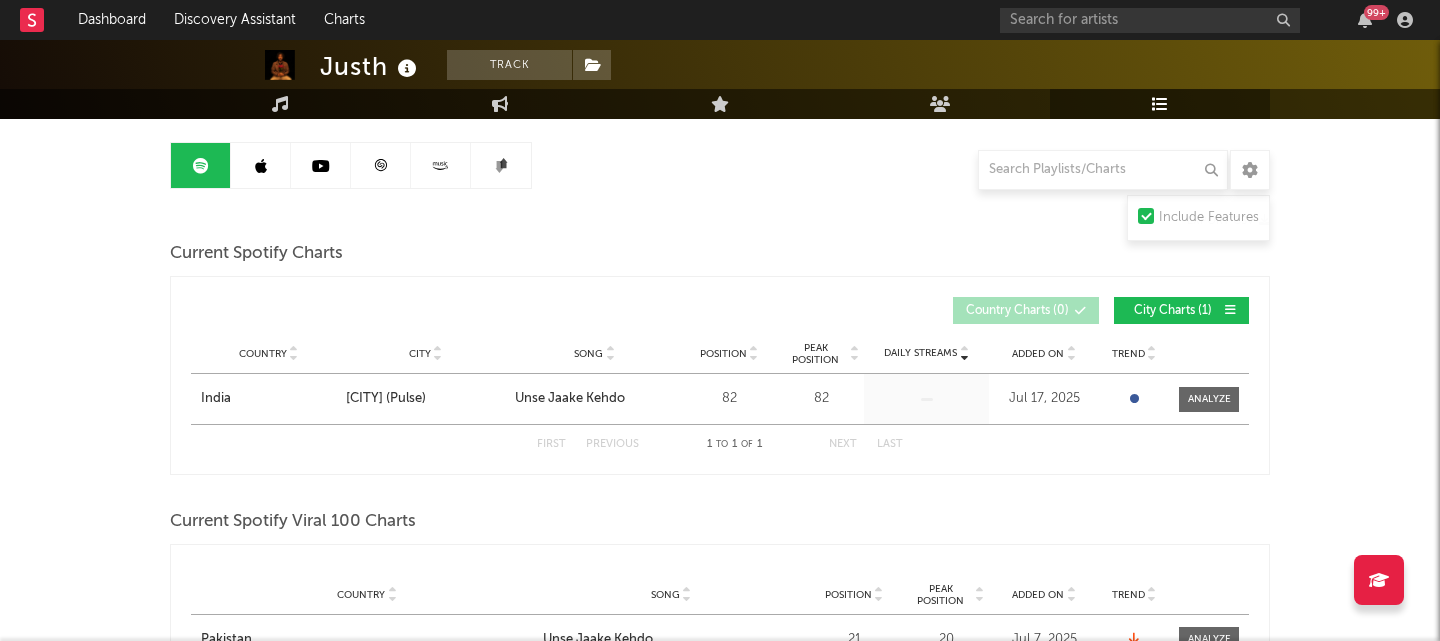 scroll, scrollTop: 0, scrollLeft: 0, axis: both 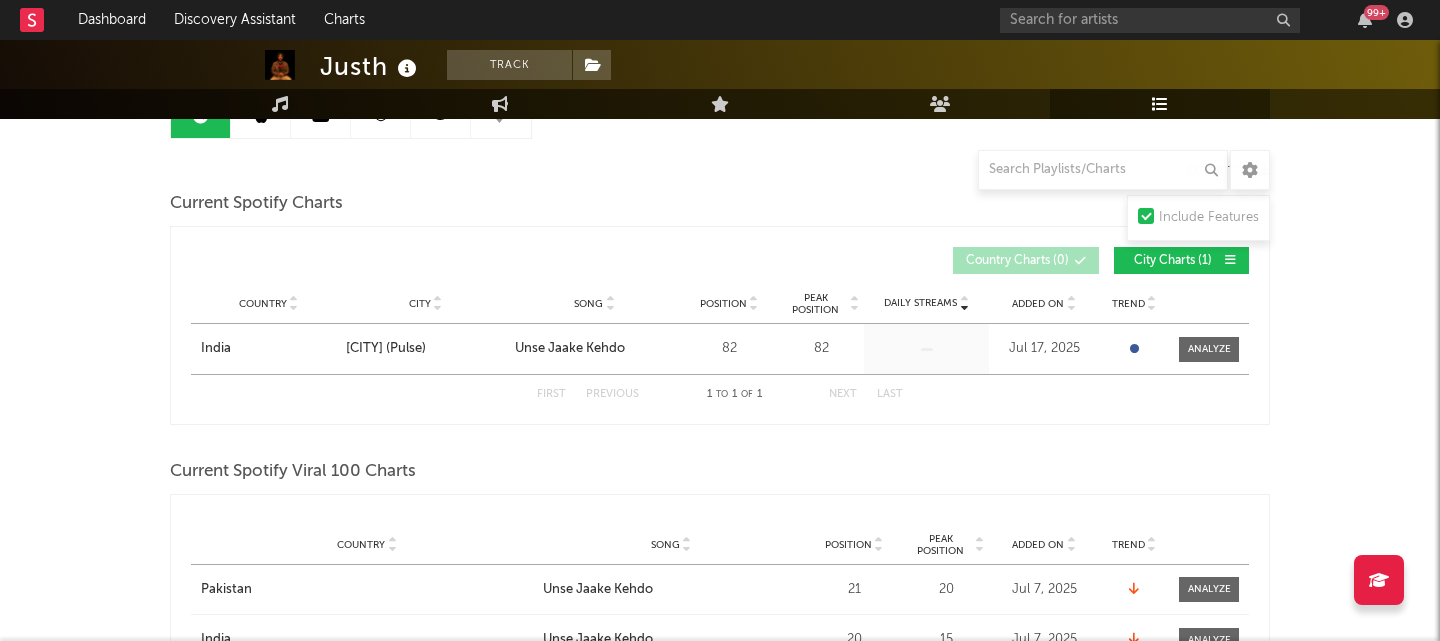 click at bounding box center [321, 115] 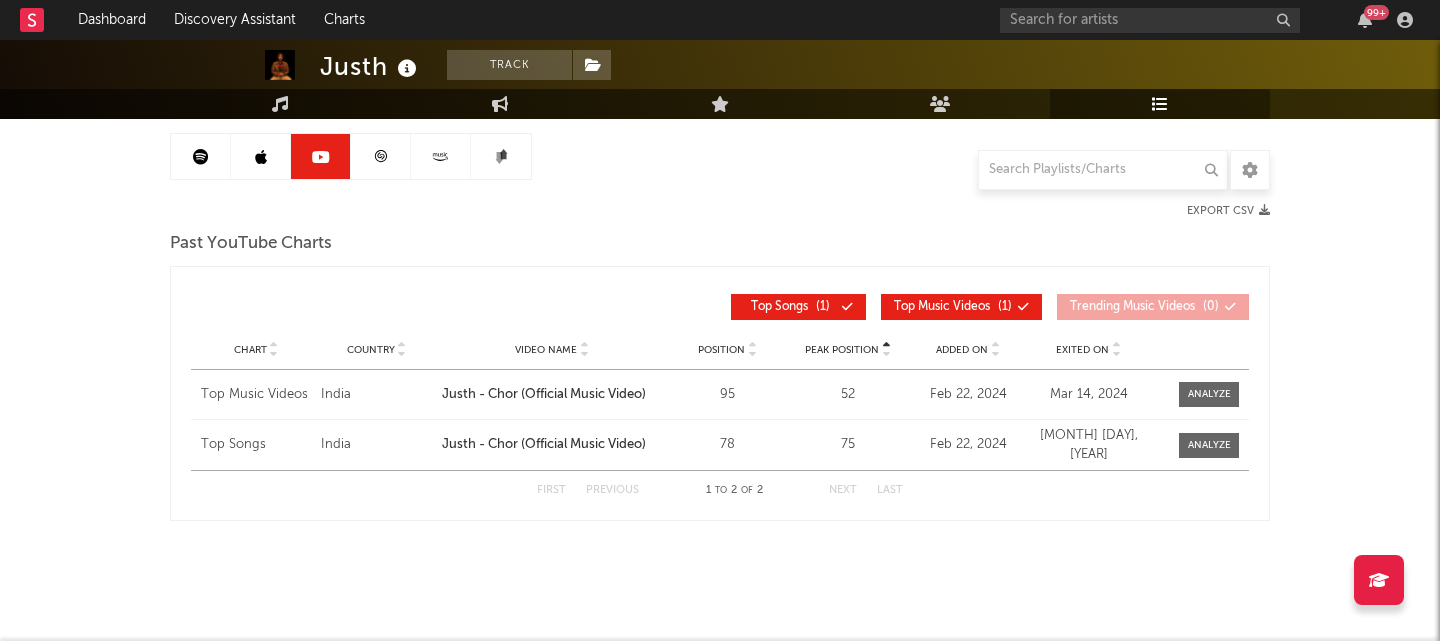 scroll, scrollTop: 0, scrollLeft: 0, axis: both 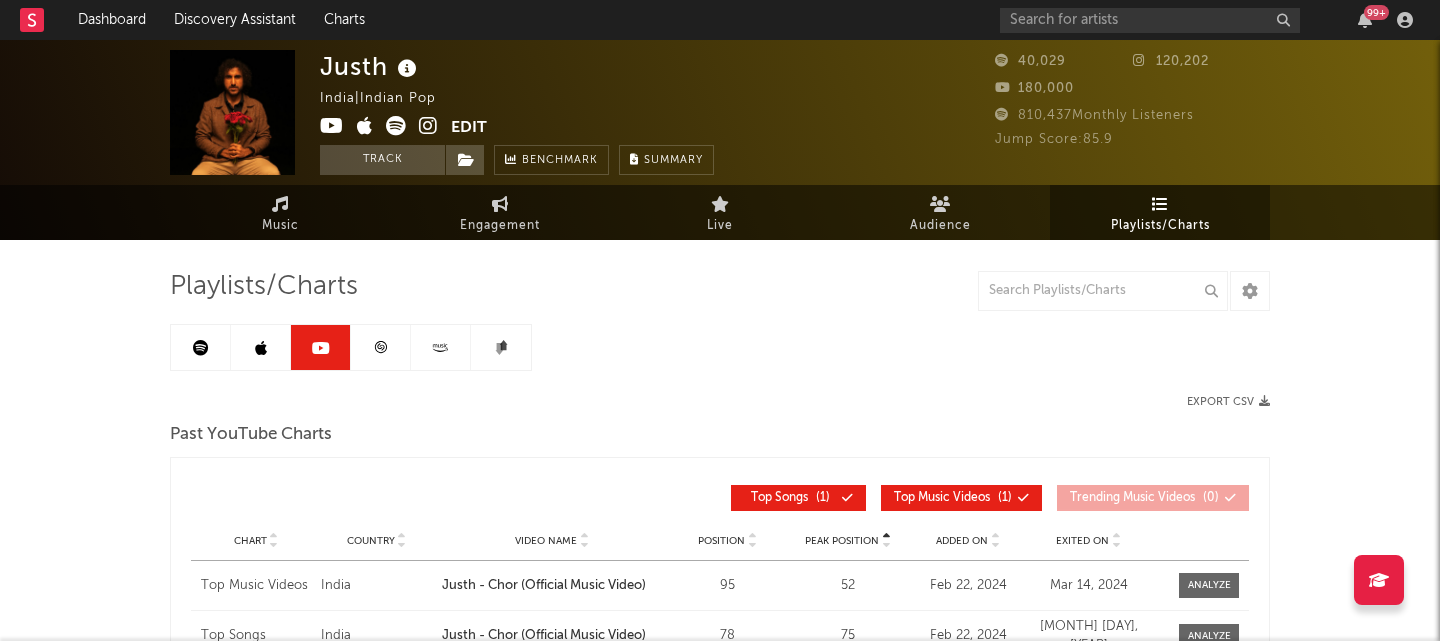 click 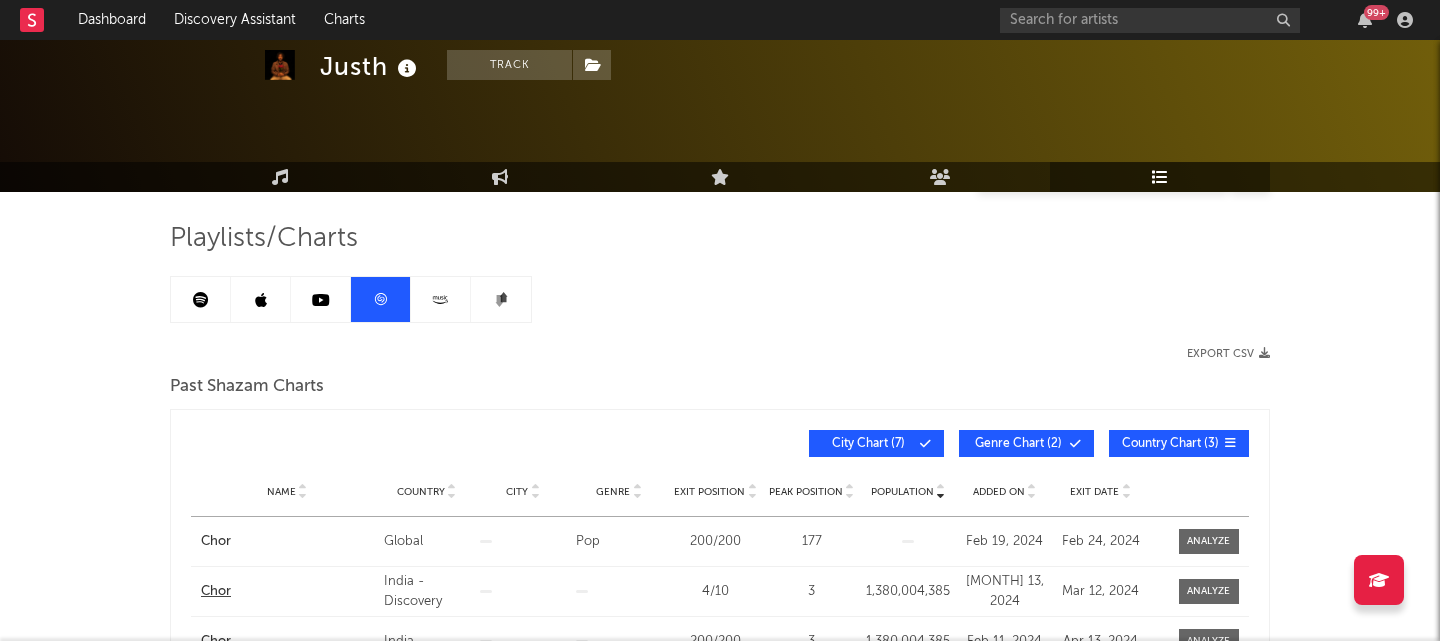scroll, scrollTop: 0, scrollLeft: 0, axis: both 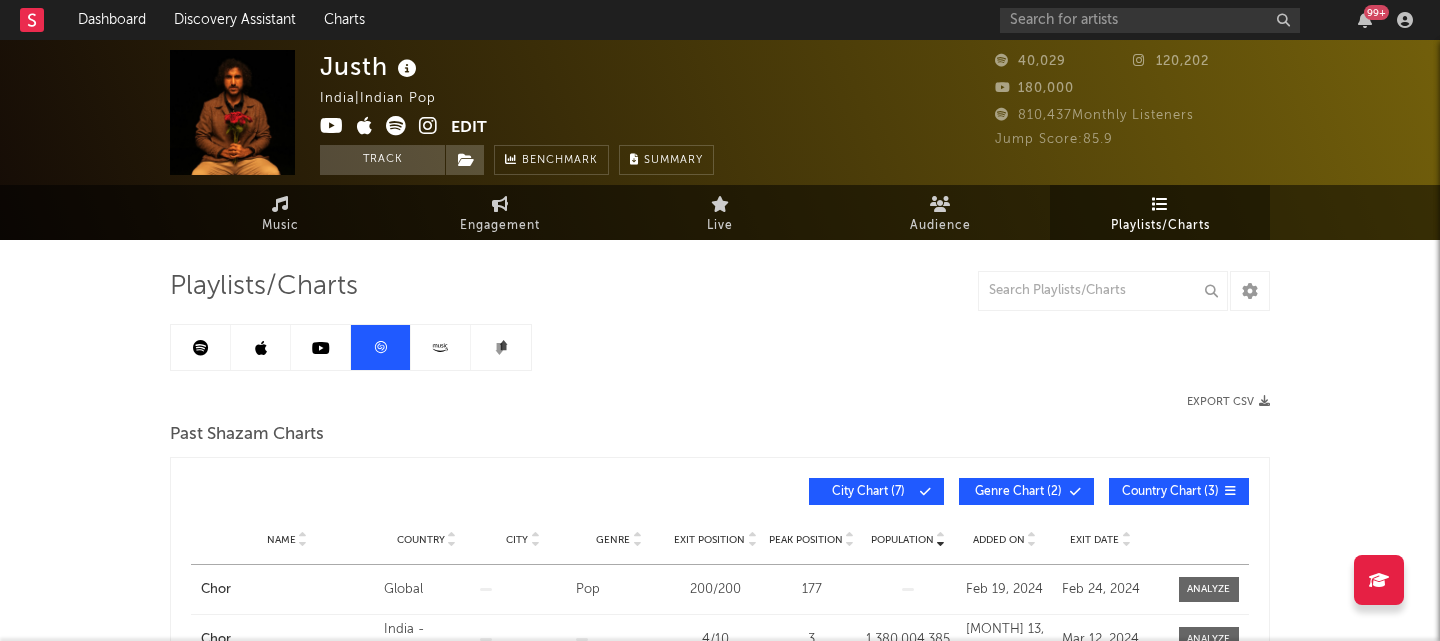 click at bounding box center (201, 348) 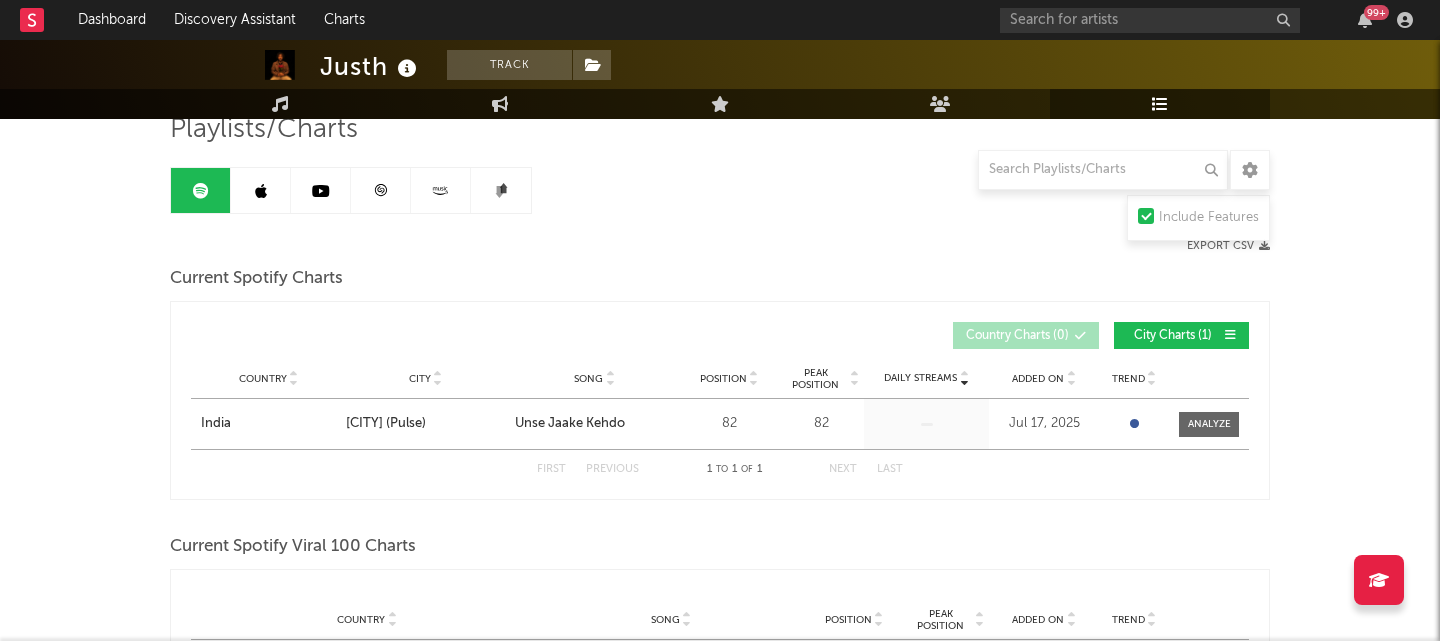 scroll, scrollTop: 0, scrollLeft: 0, axis: both 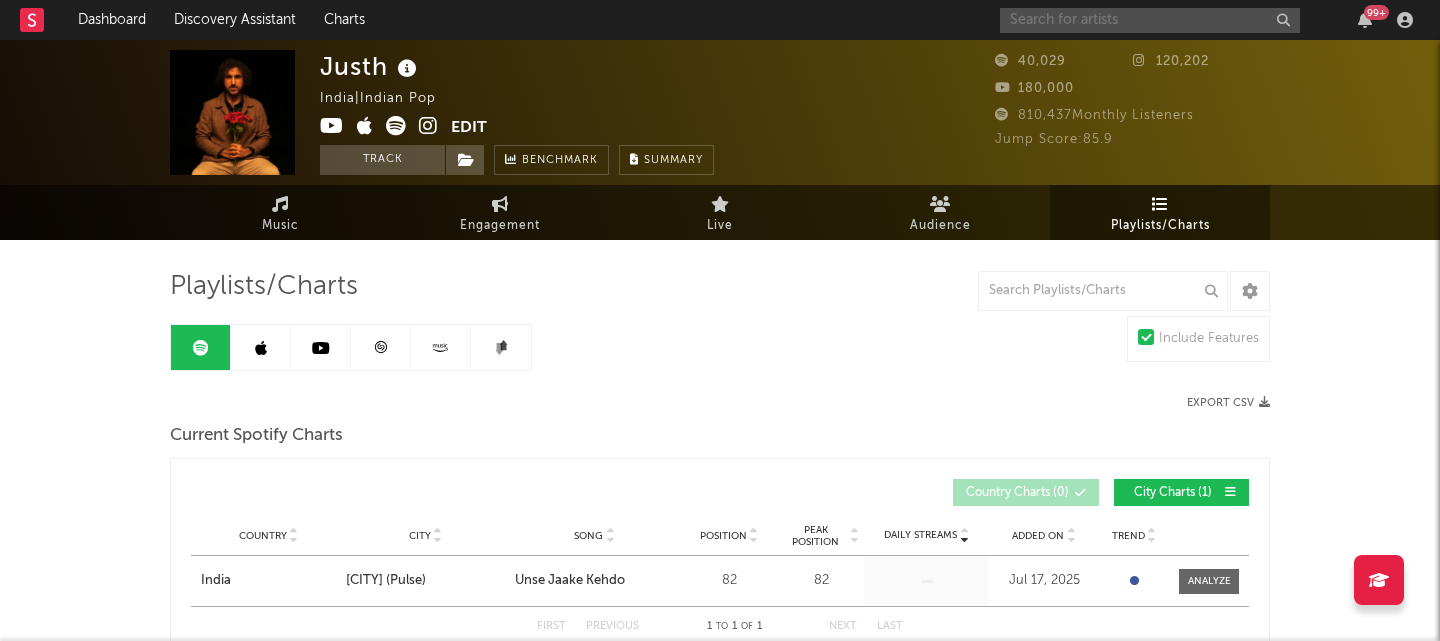click at bounding box center [1150, 20] 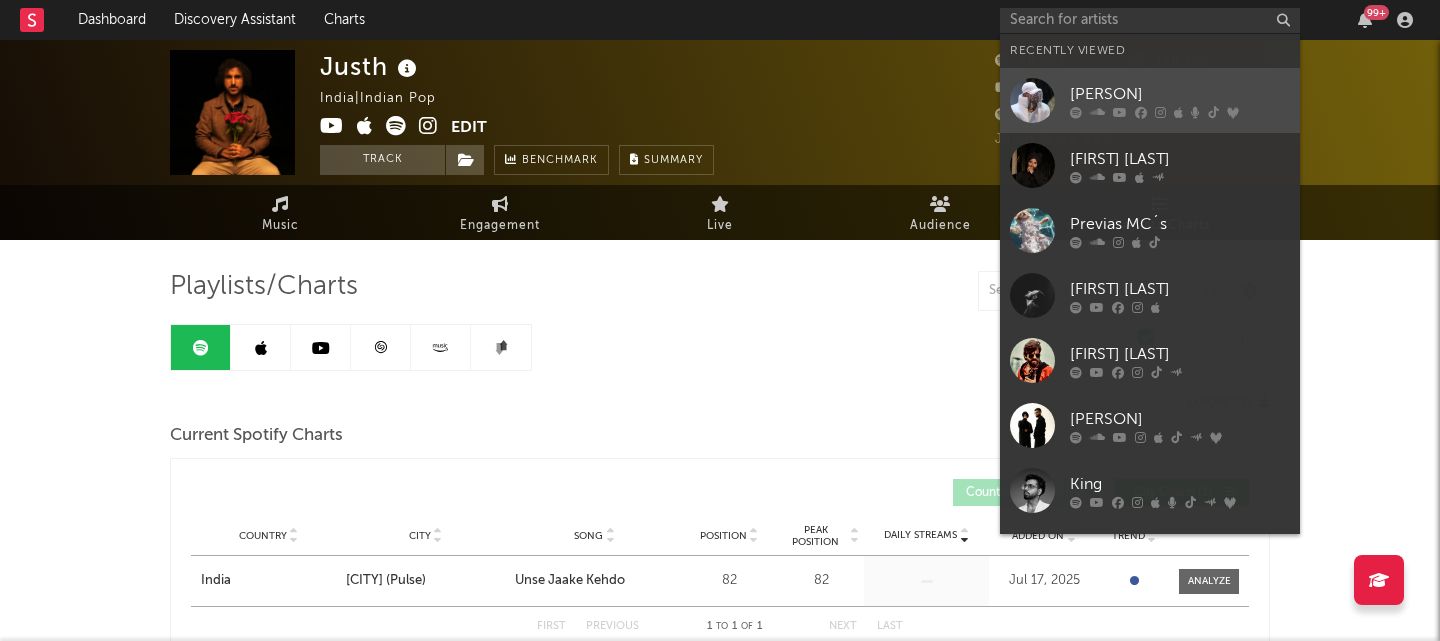 click on "[FIRST] [LAST]" at bounding box center (1180, 94) 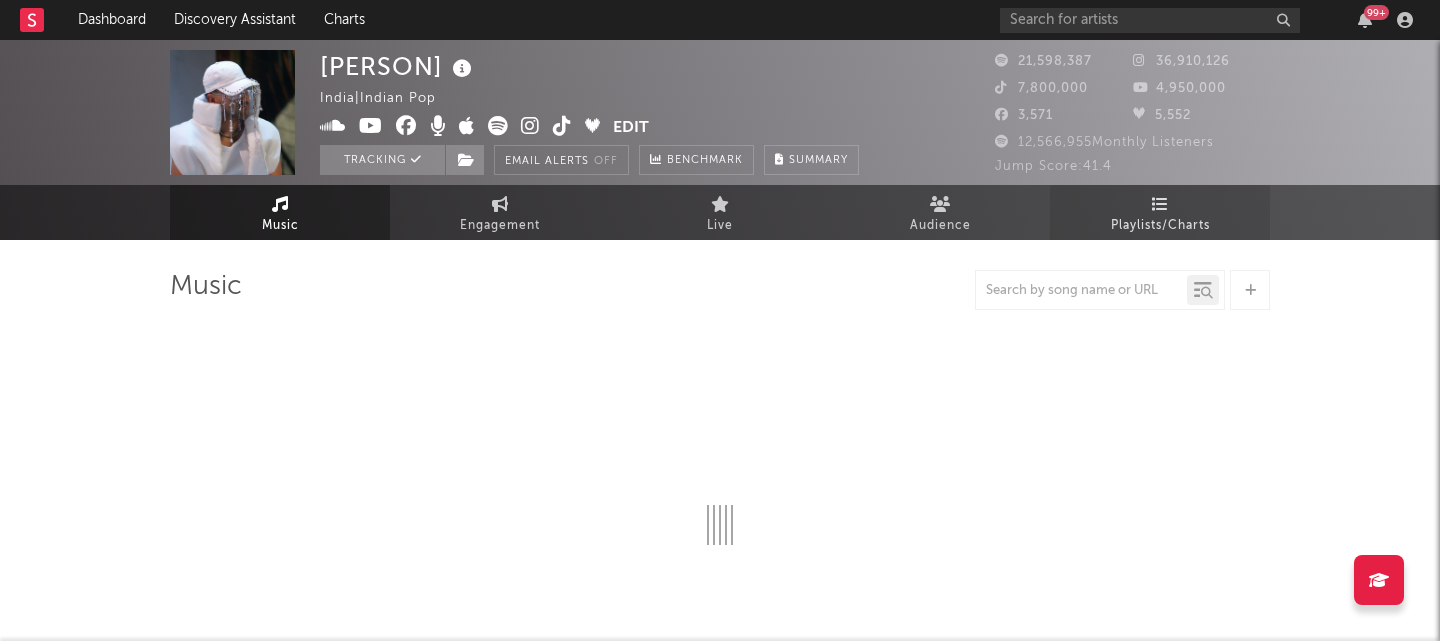 select on "6m" 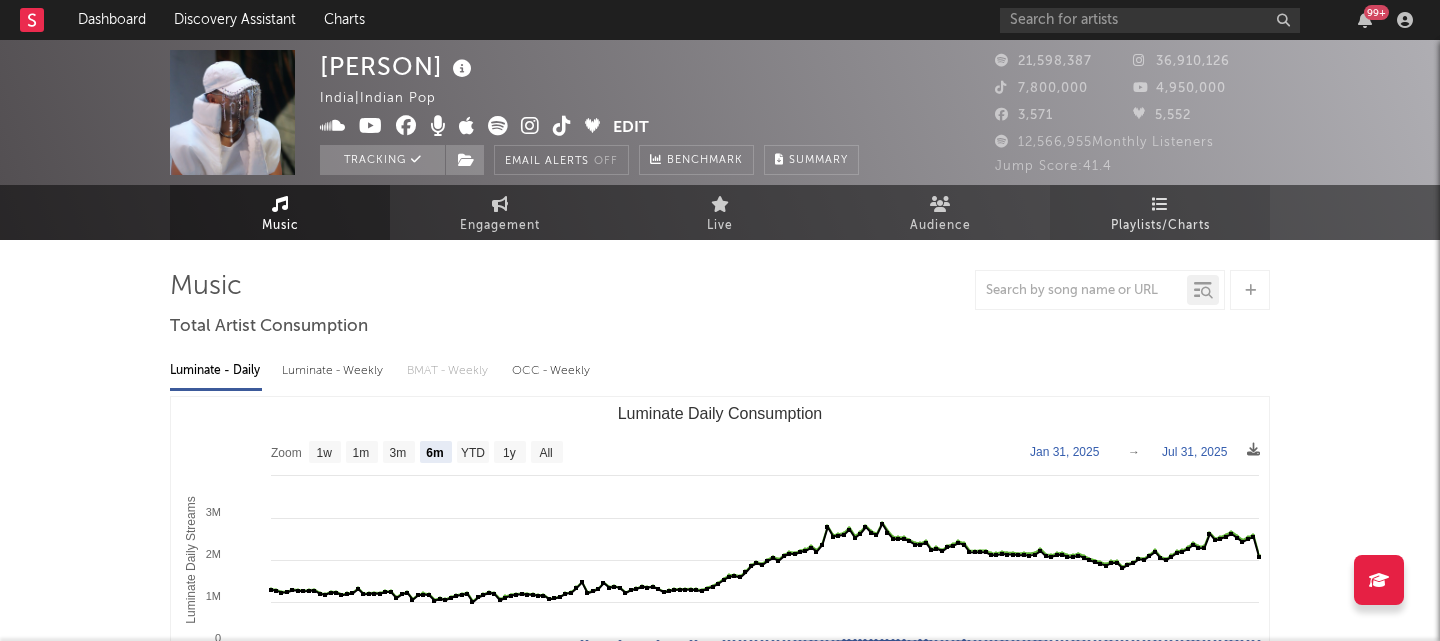 click on "Playlists/Charts" at bounding box center [1160, 212] 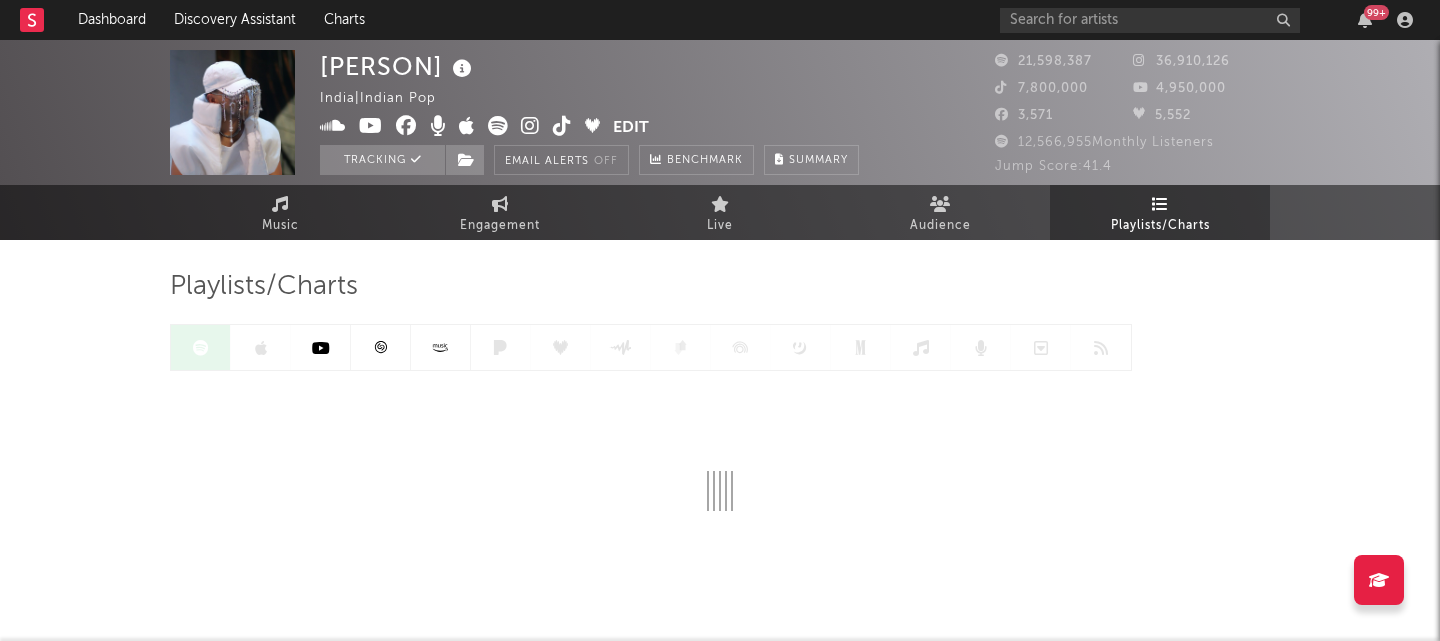 scroll, scrollTop: 60, scrollLeft: 0, axis: vertical 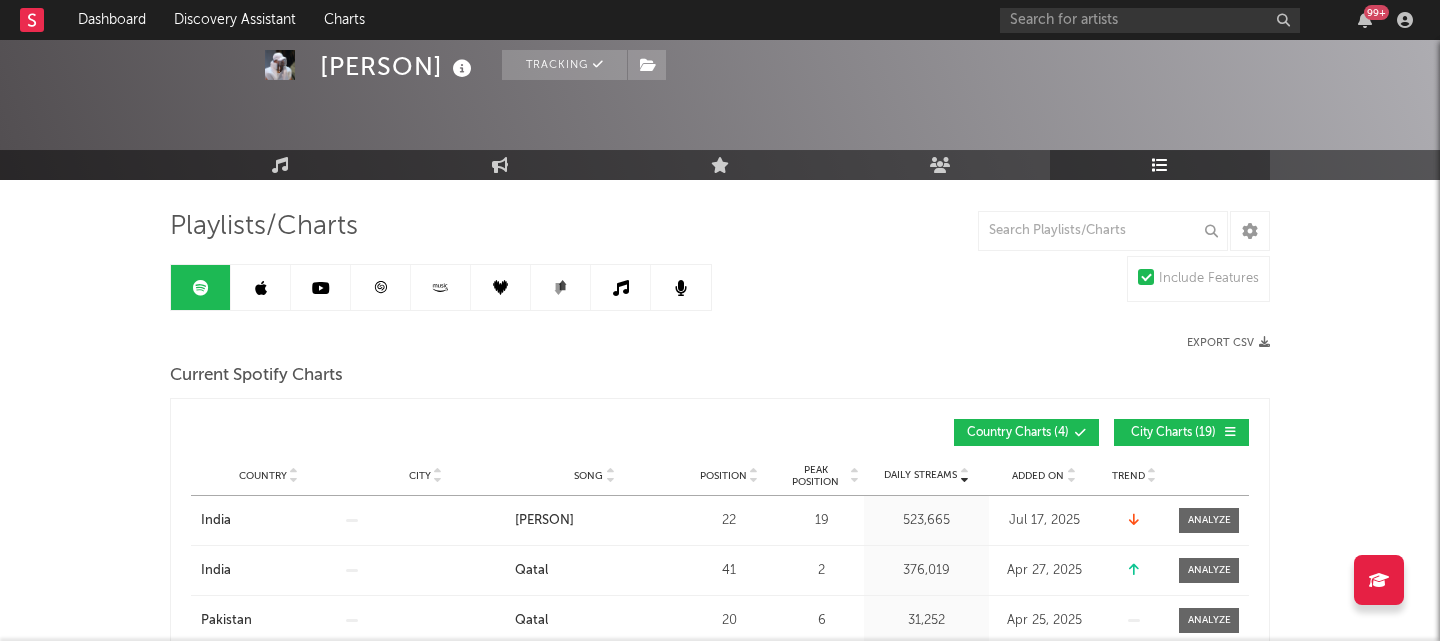 click at bounding box center [321, 287] 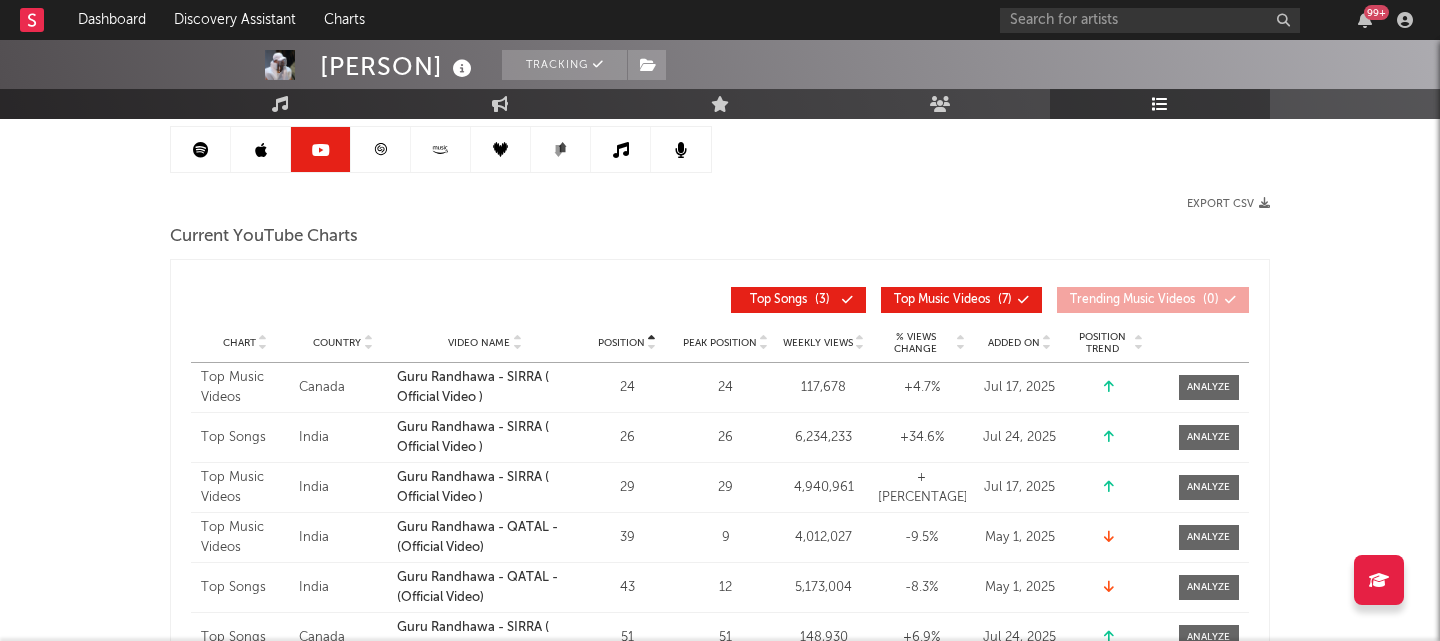 scroll, scrollTop: 34, scrollLeft: 0, axis: vertical 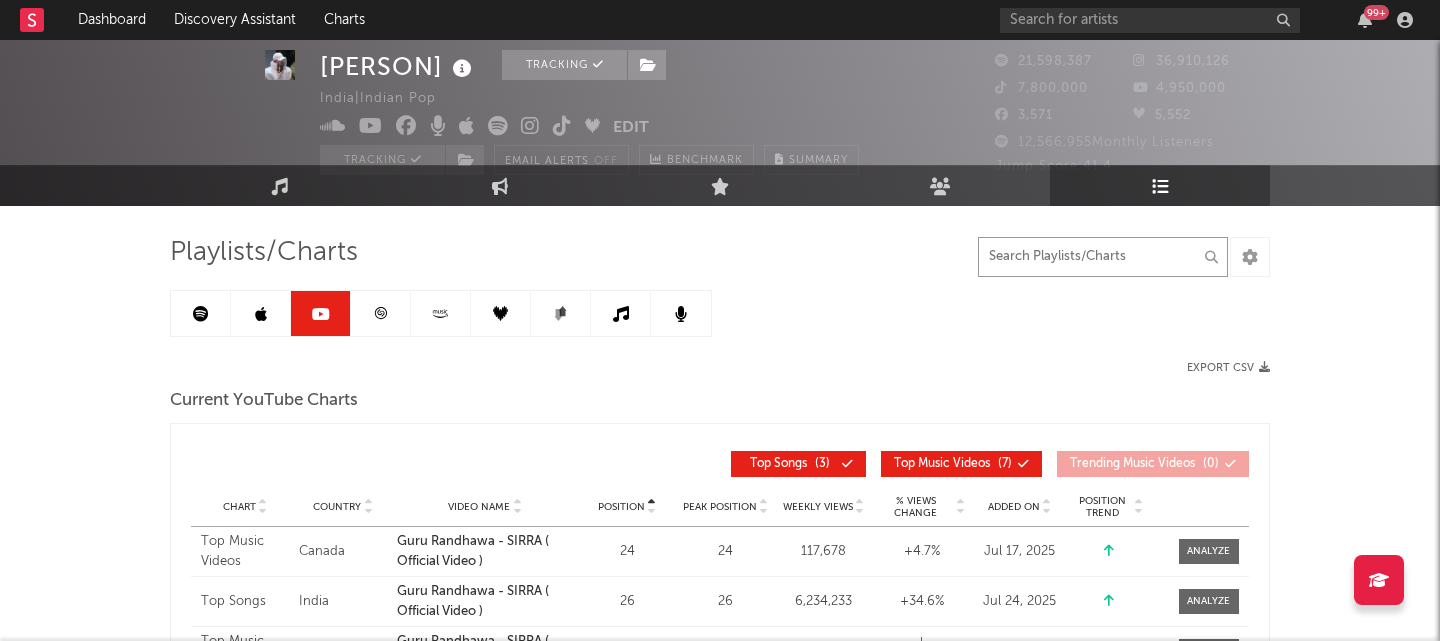 click at bounding box center (1103, 257) 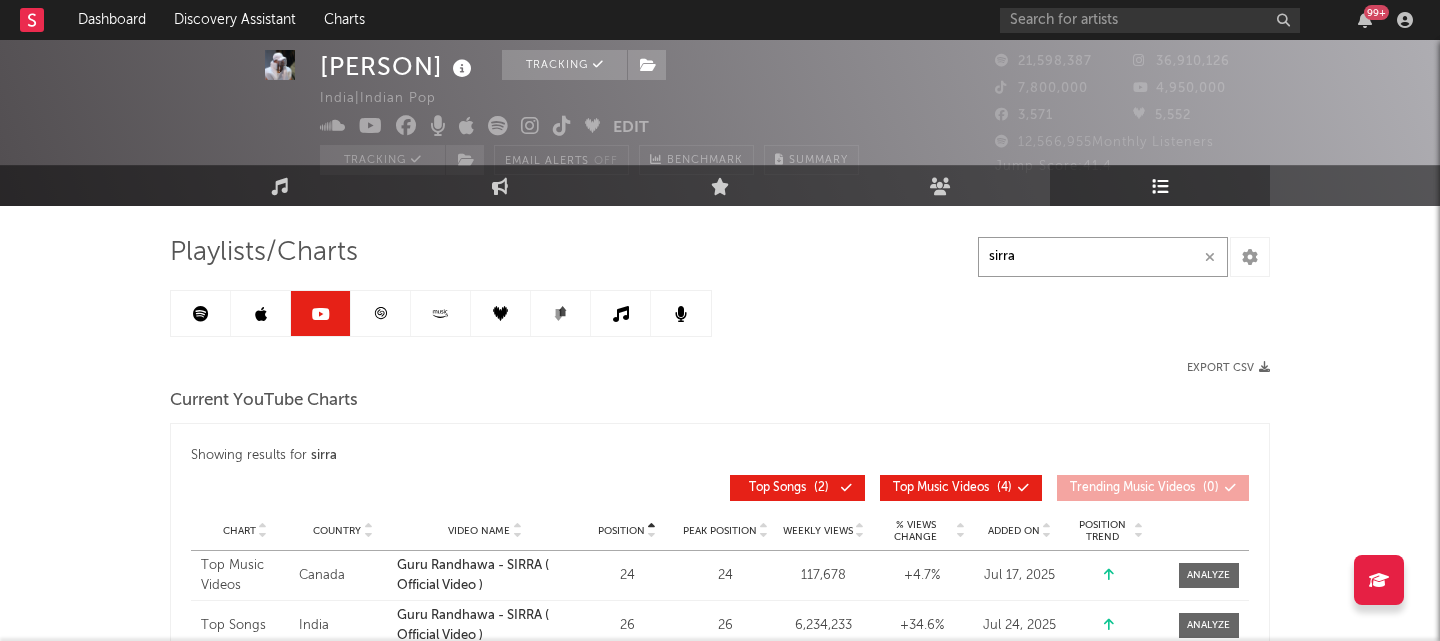 type on "sirra" 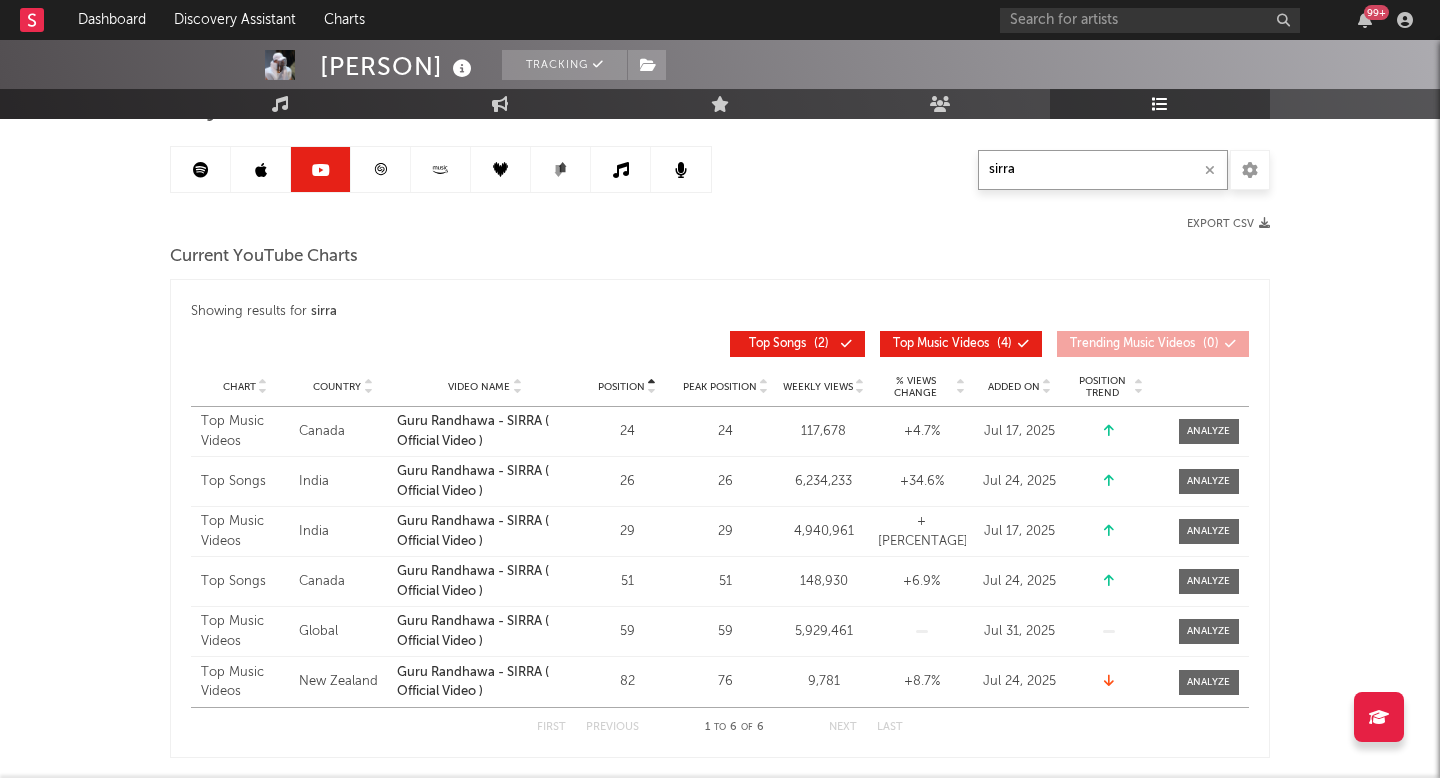 scroll, scrollTop: 172, scrollLeft: 0, axis: vertical 